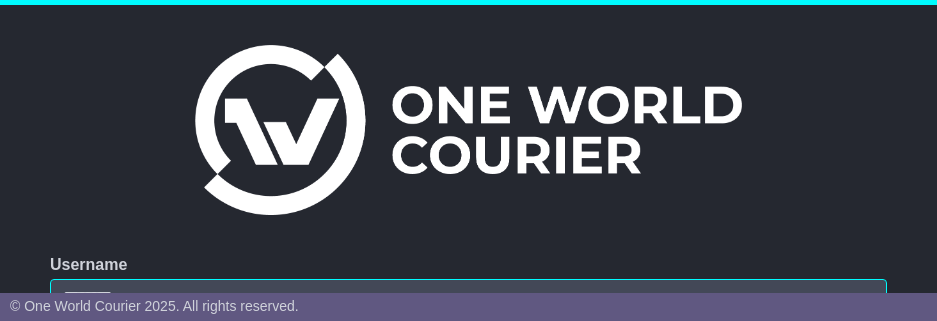 scroll, scrollTop: 0, scrollLeft: 0, axis: both 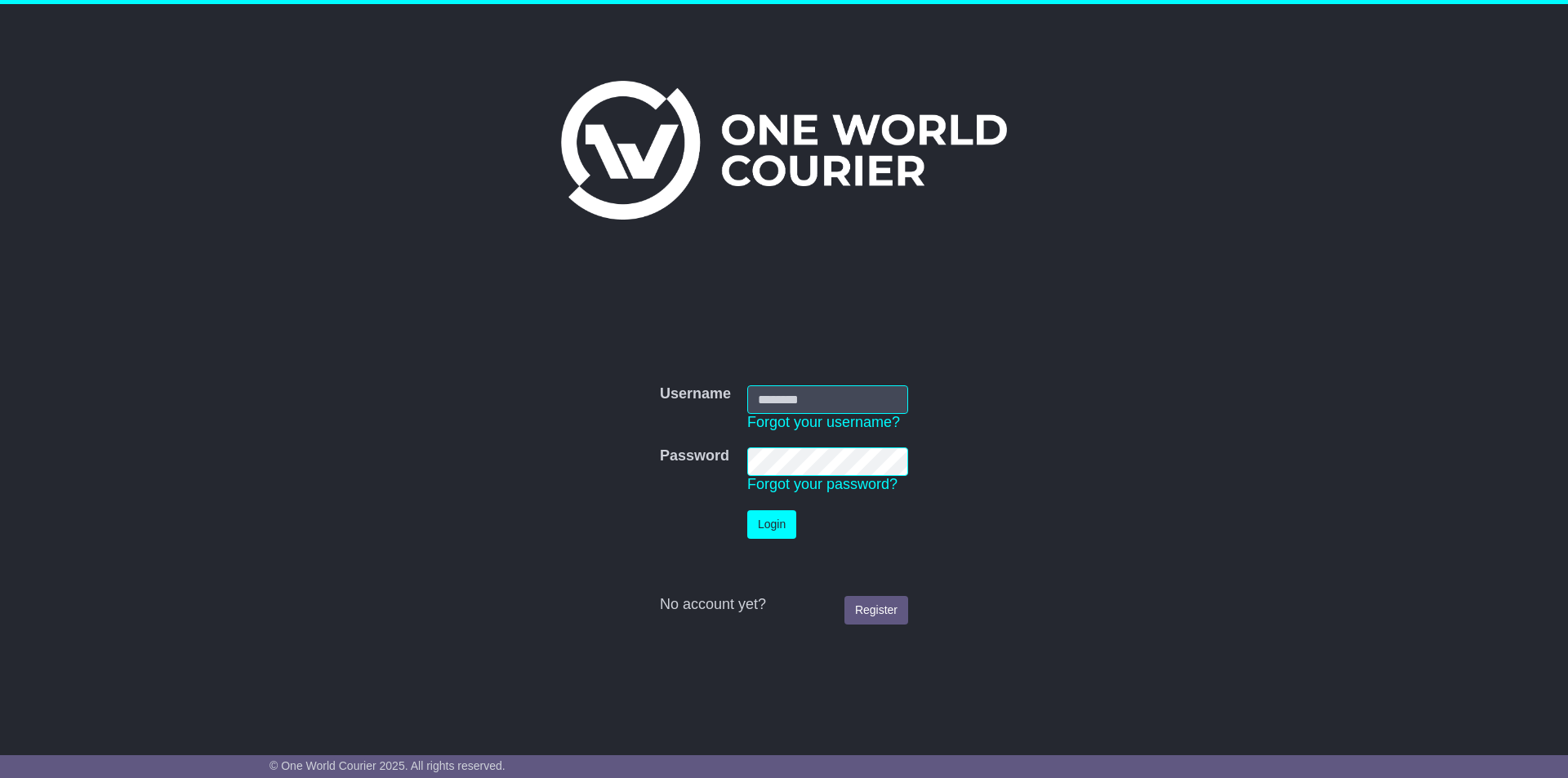 type on "**********" 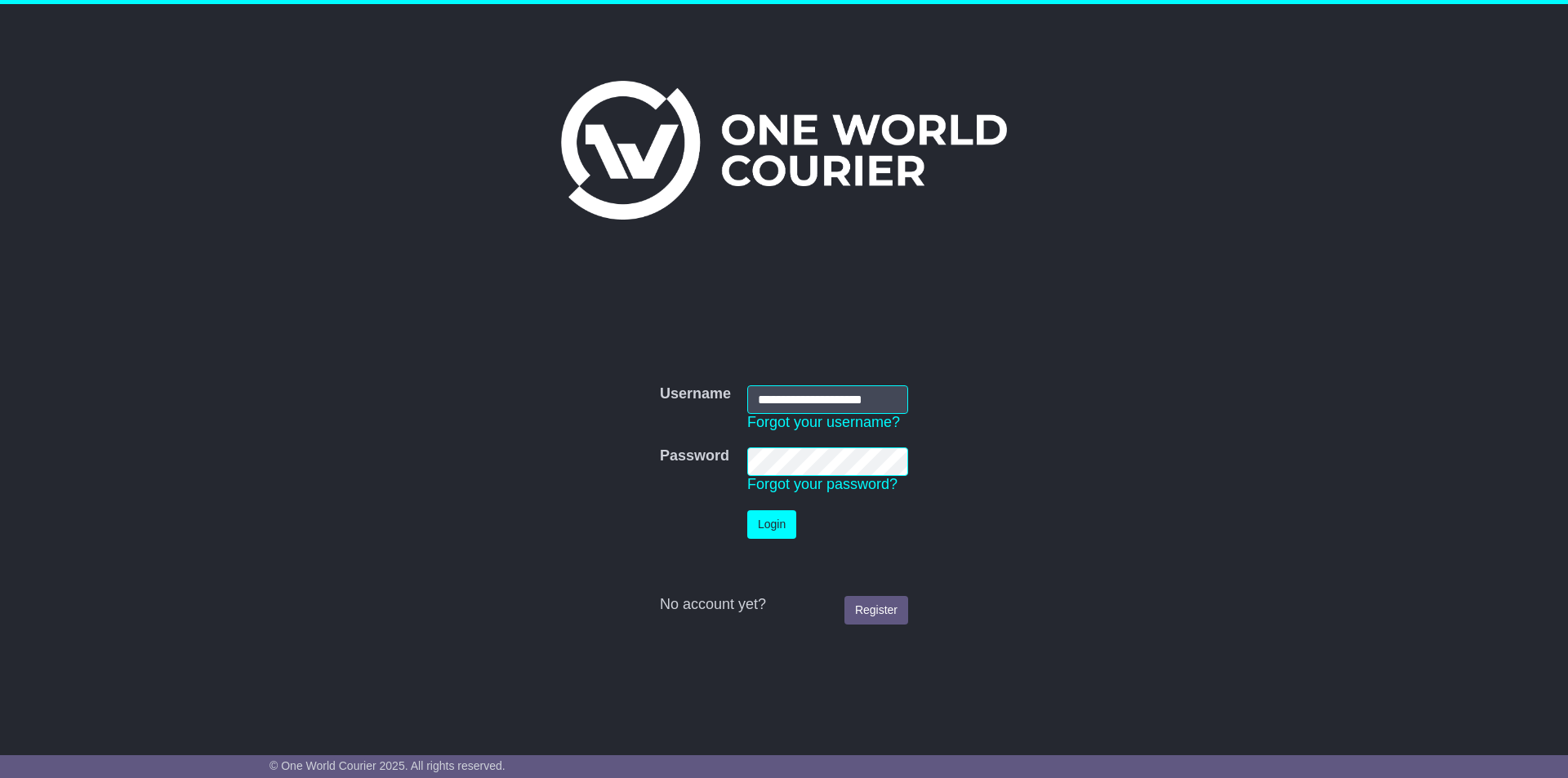 drag, startPoint x: 740, startPoint y: 531, endPoint x: 770, endPoint y: 532, distance: 30.016662 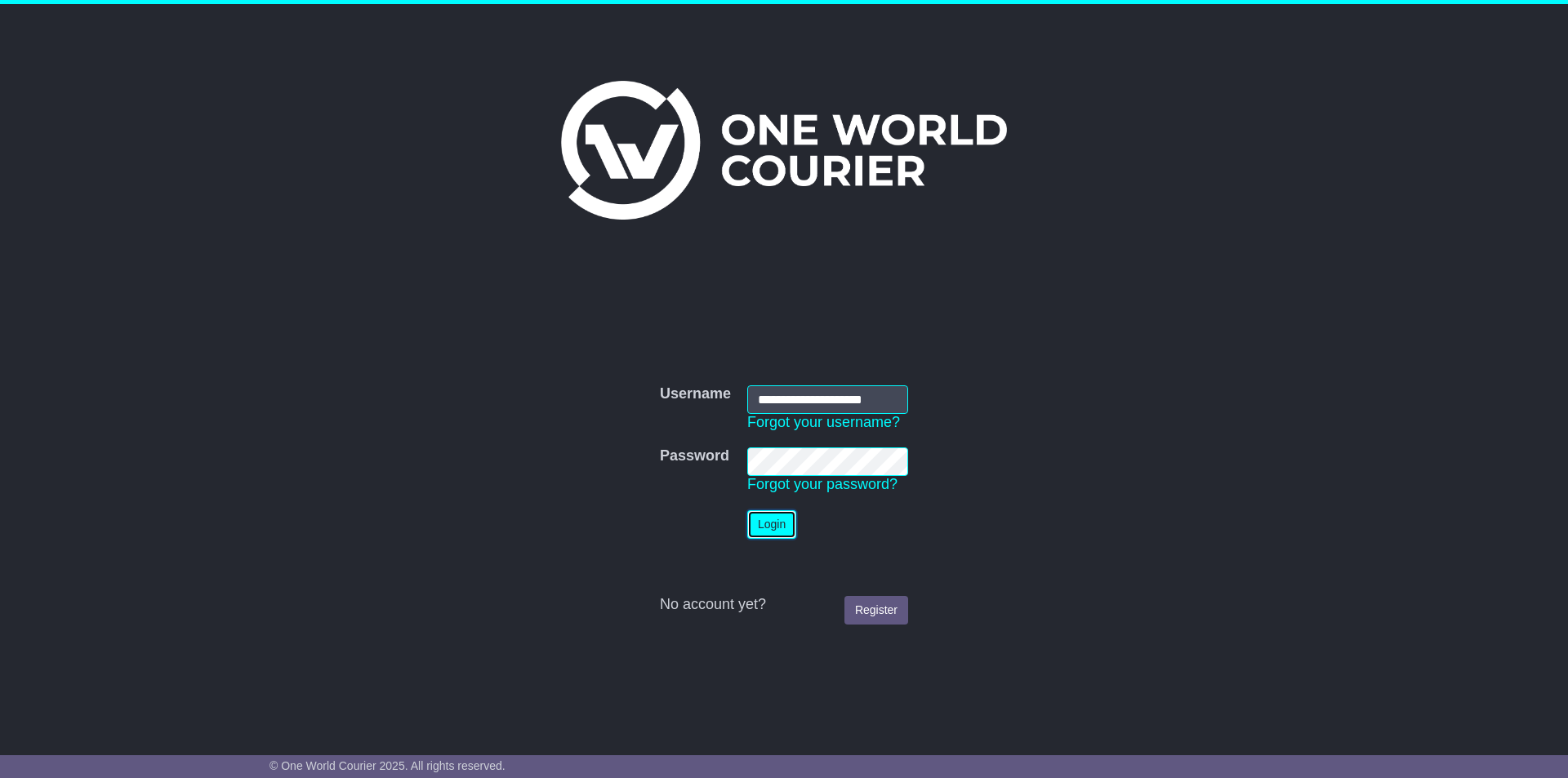 click on "Login" at bounding box center (772, 524) 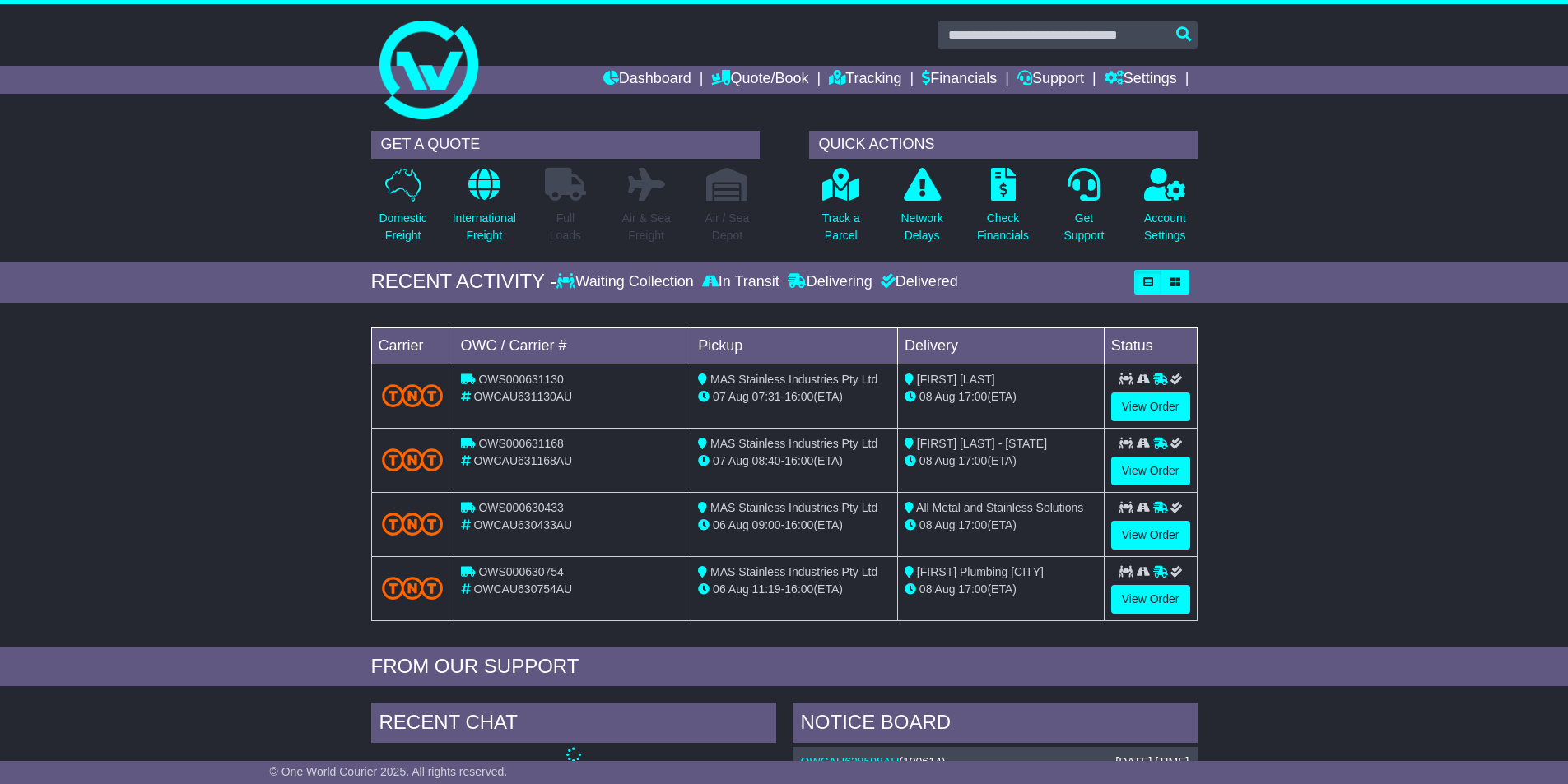 scroll, scrollTop: 0, scrollLeft: 0, axis: both 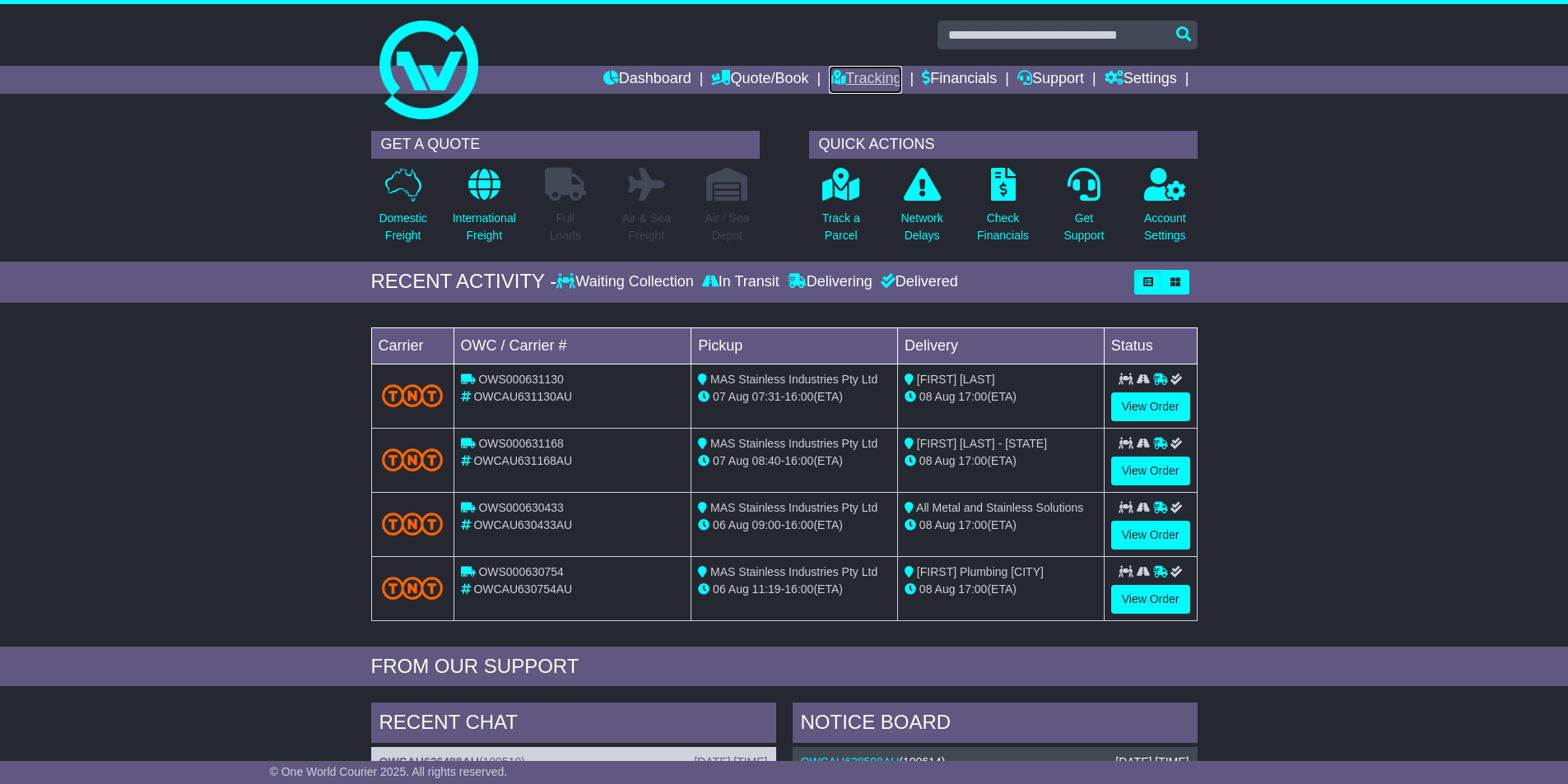 click on "Tracking" at bounding box center [865, 80] 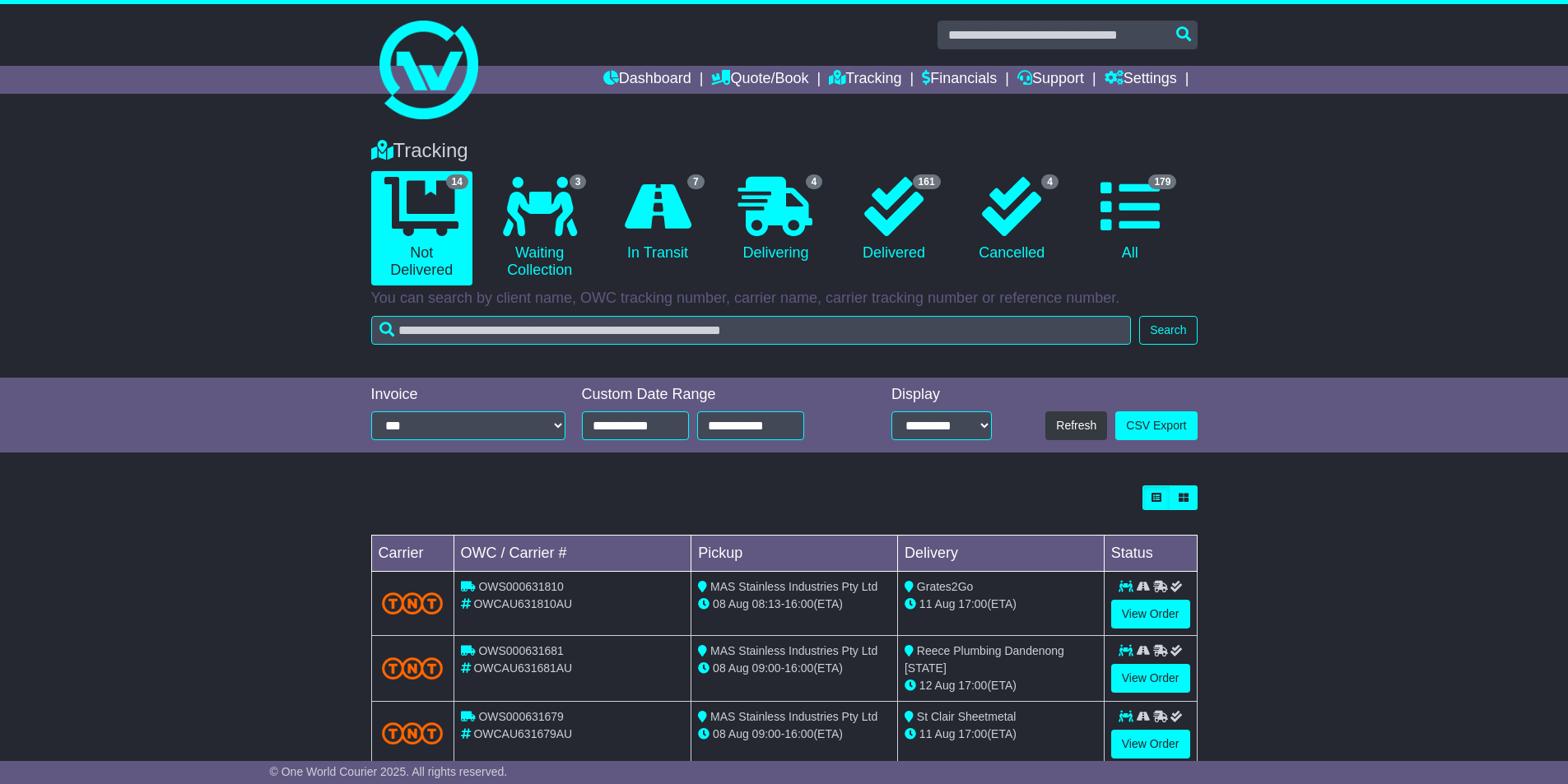 scroll, scrollTop: 0, scrollLeft: 0, axis: both 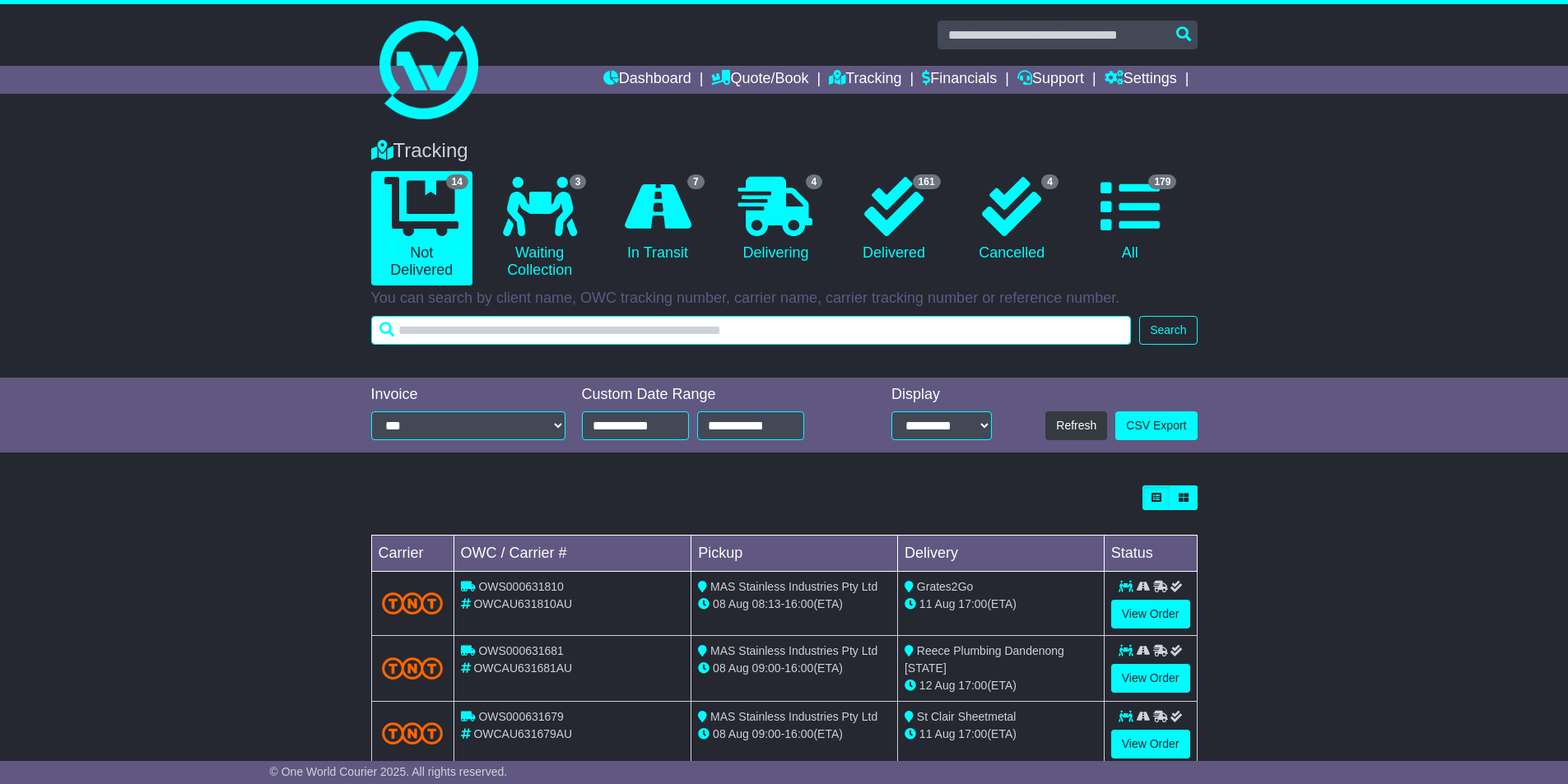 click at bounding box center (751, 330) 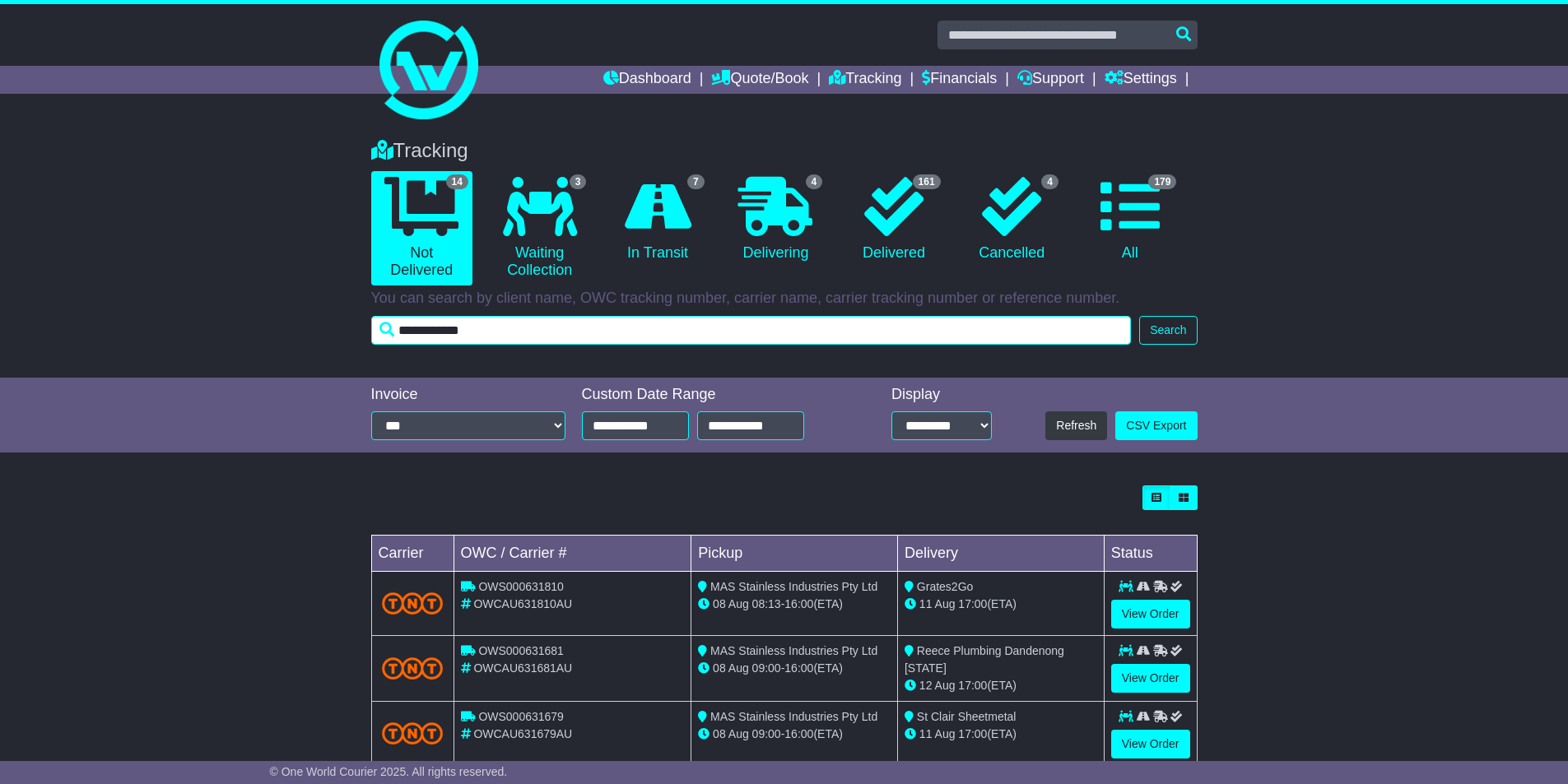 type on "**********" 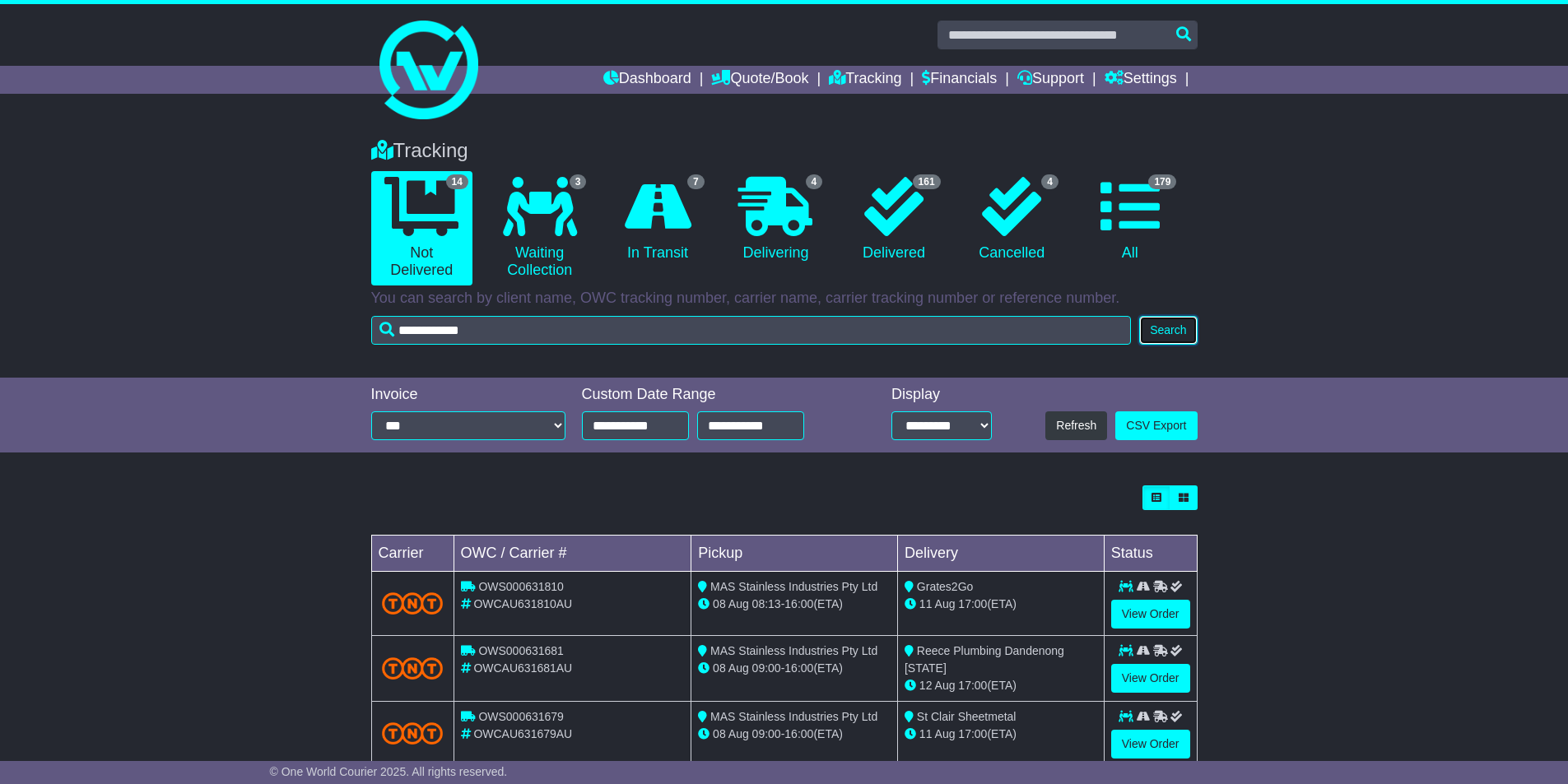 click on "Search" at bounding box center (1168, 330) 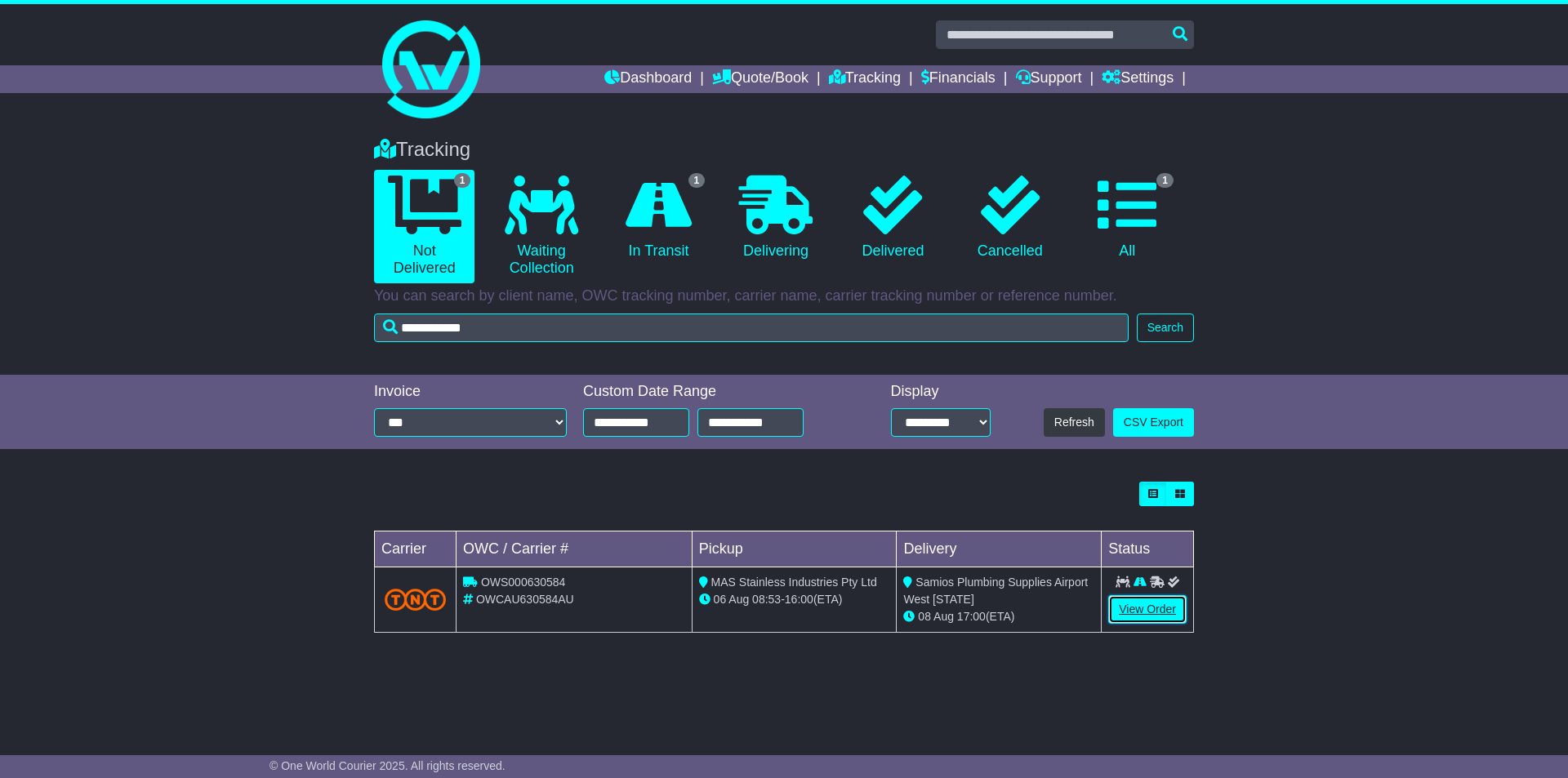 click on "View Order" at bounding box center [1147, 609] 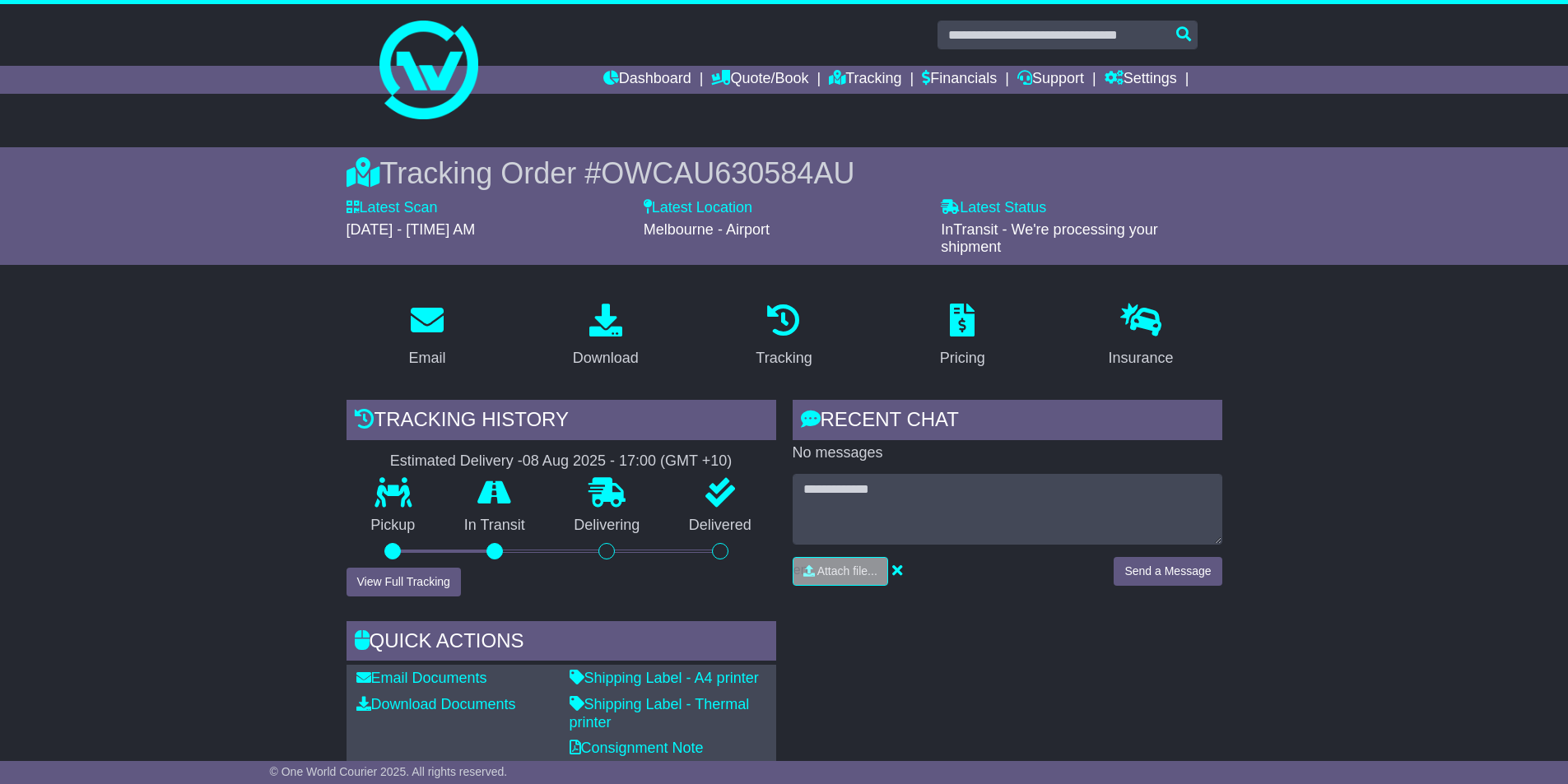 scroll, scrollTop: 0, scrollLeft: 0, axis: both 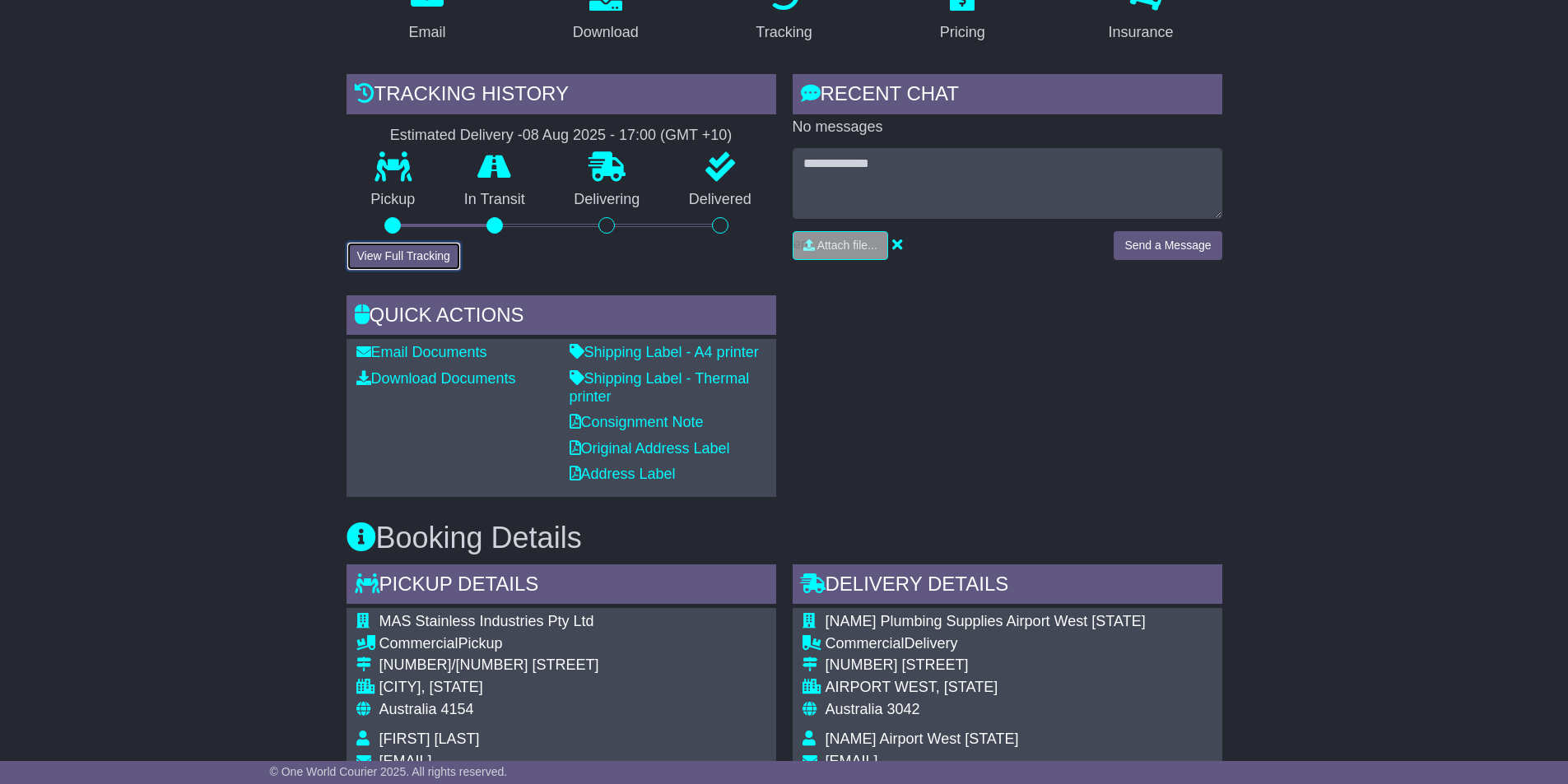 click on "View Full Tracking" at bounding box center [403, 256] 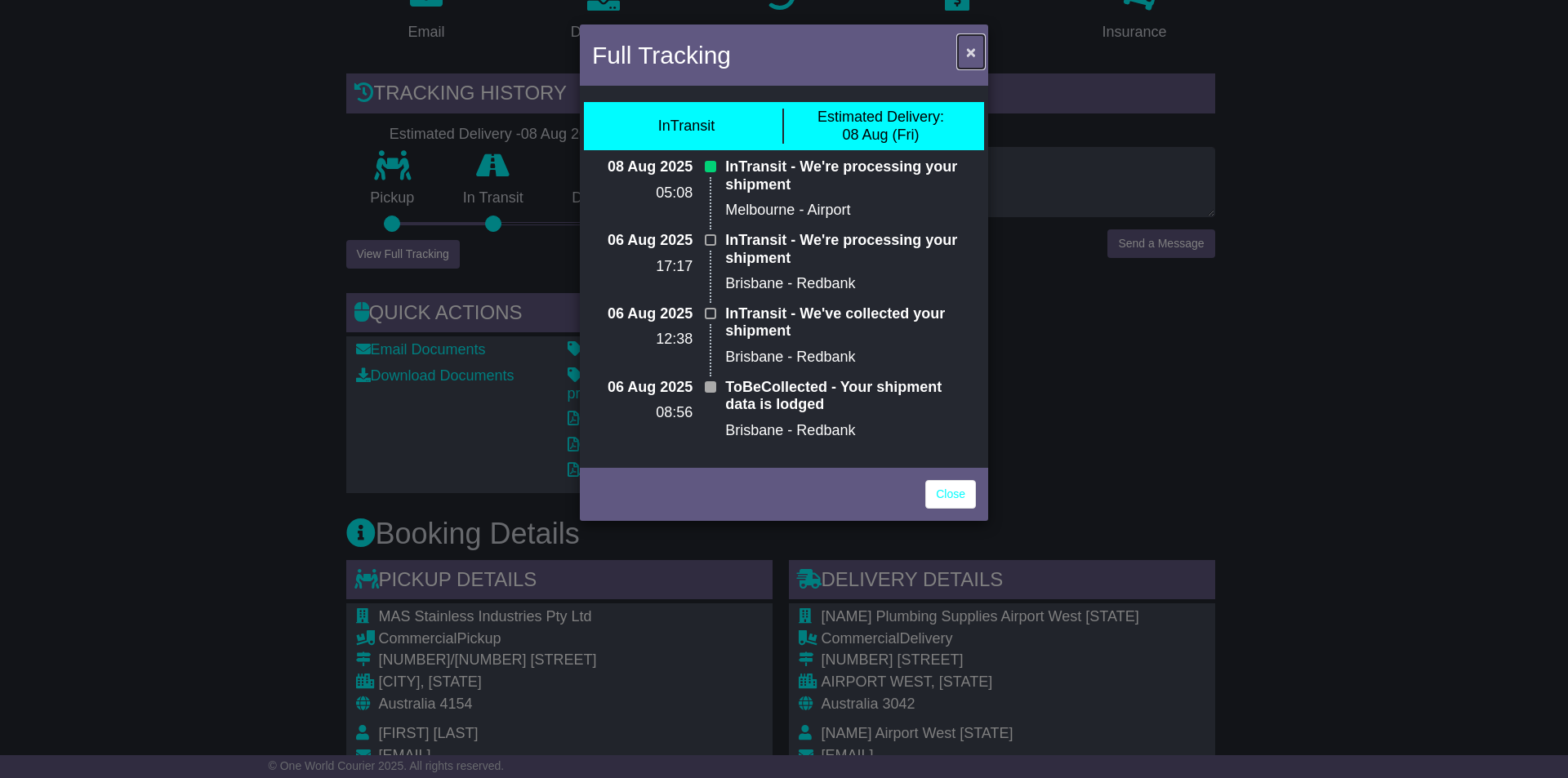 click on "×" at bounding box center (971, 51) 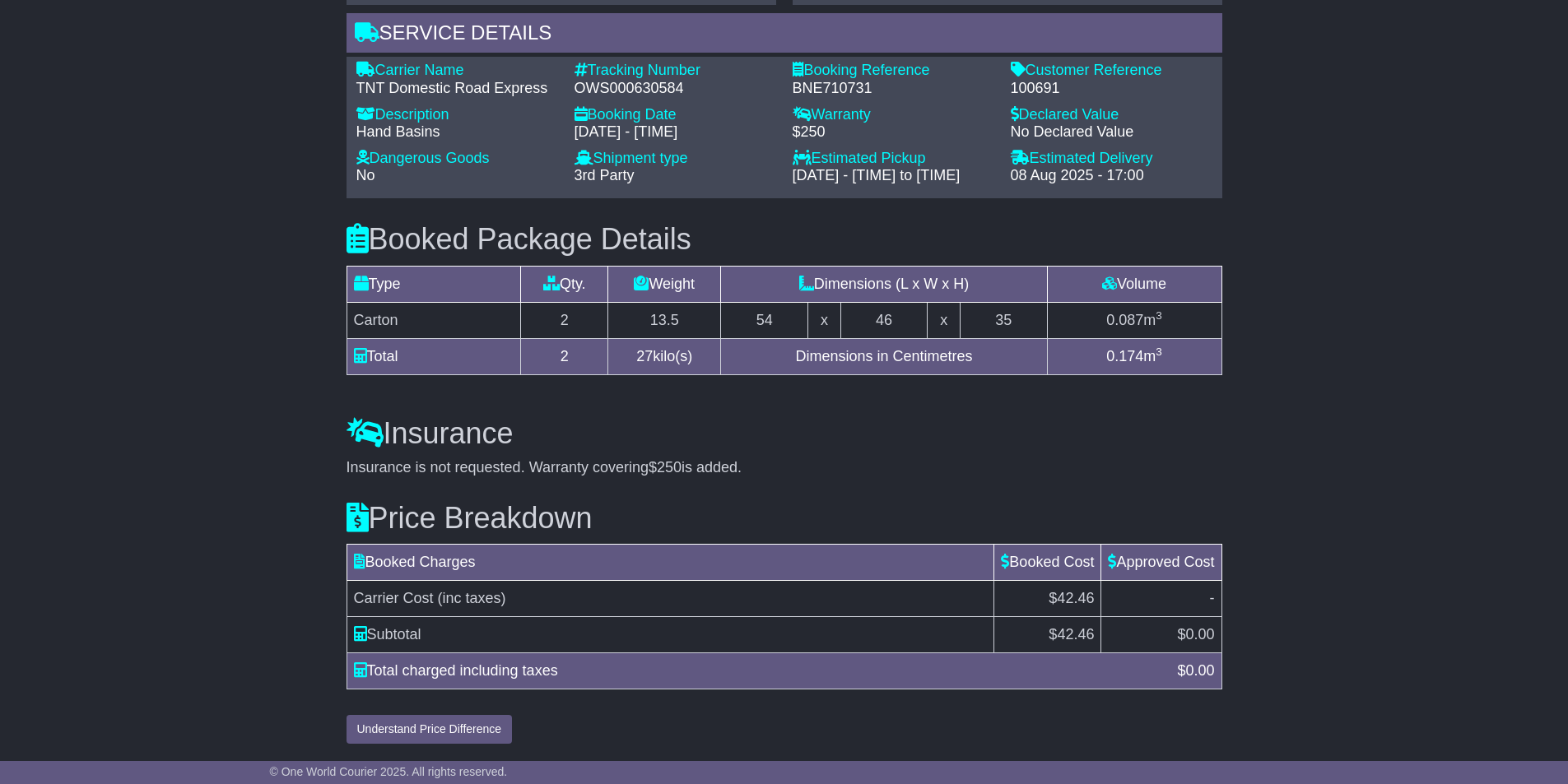 scroll, scrollTop: 1066, scrollLeft: 0, axis: vertical 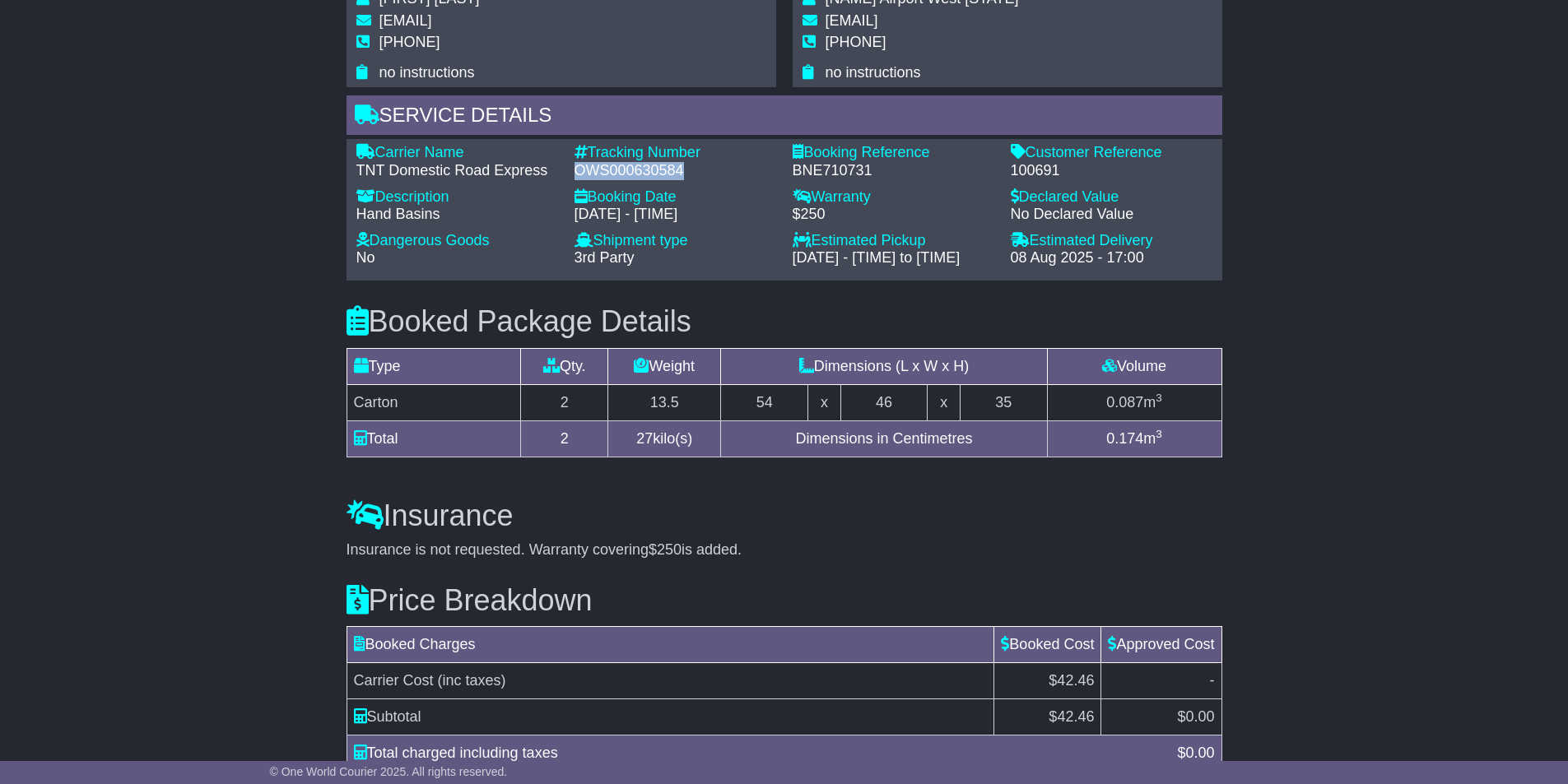 drag, startPoint x: 684, startPoint y: 170, endPoint x: 574, endPoint y: 169, distance: 110.00455 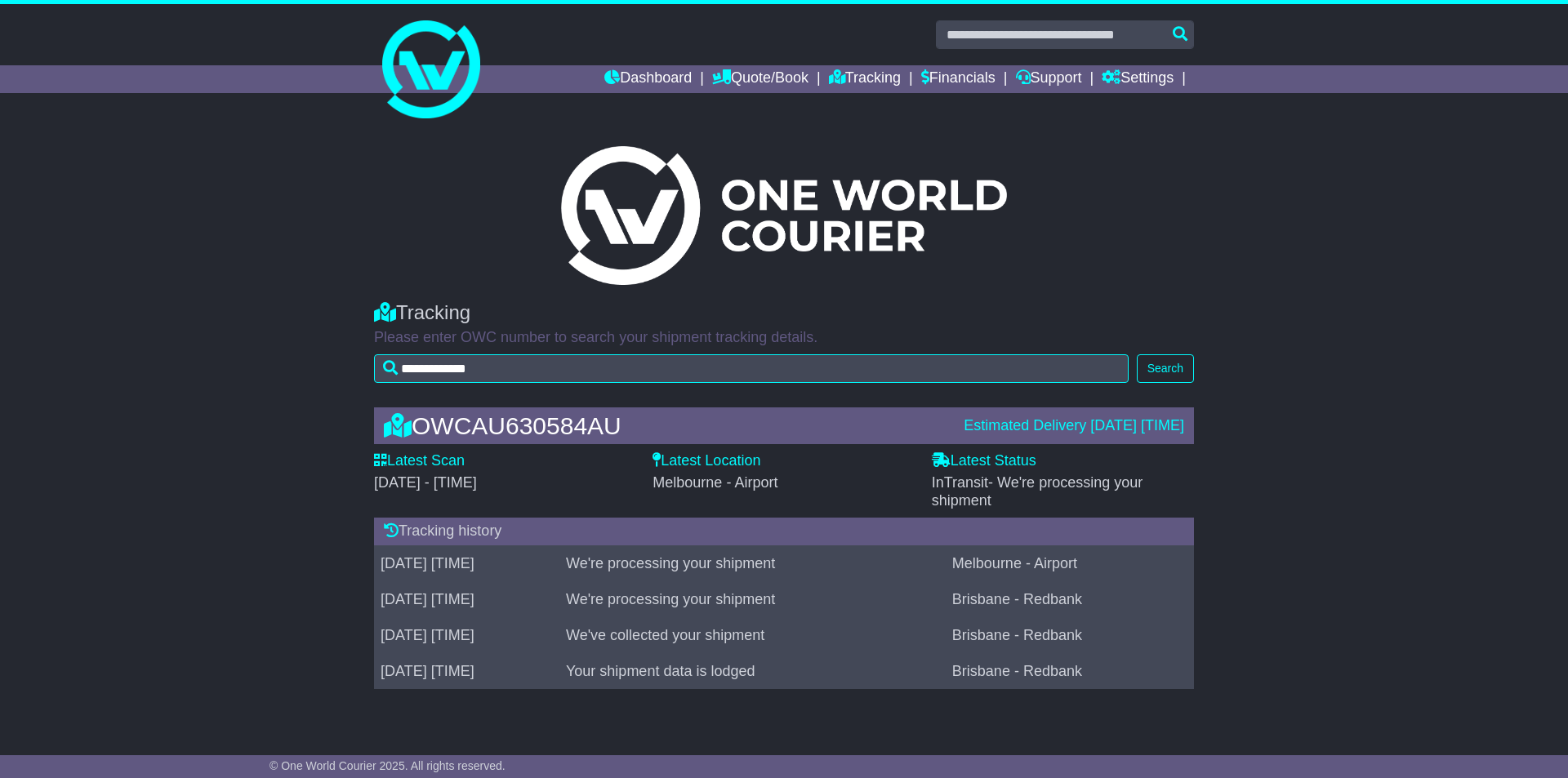 scroll, scrollTop: 0, scrollLeft: 0, axis: both 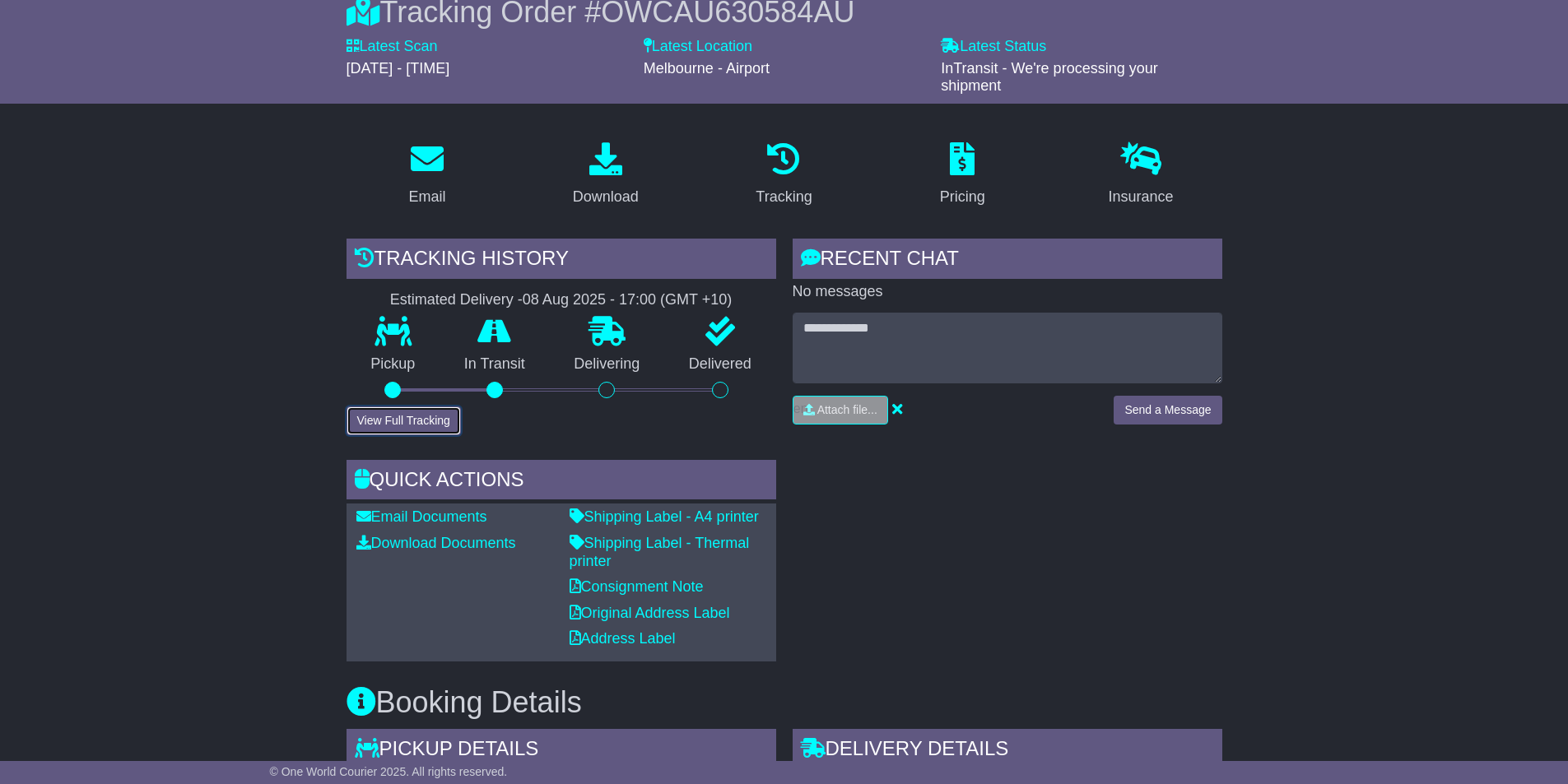 click on "View Full Tracking" at bounding box center [403, 420] 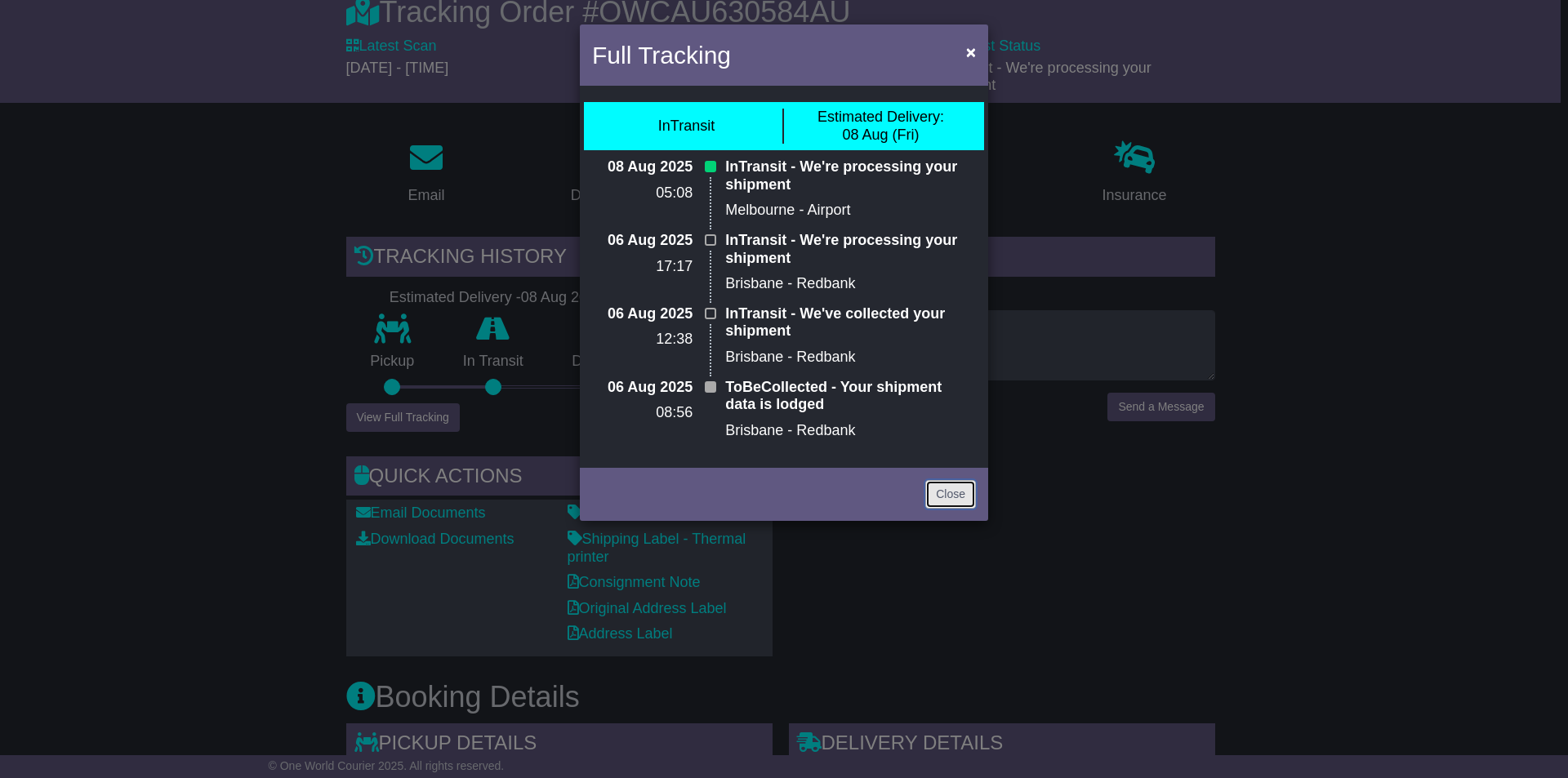 click on "Close" at bounding box center [951, 494] 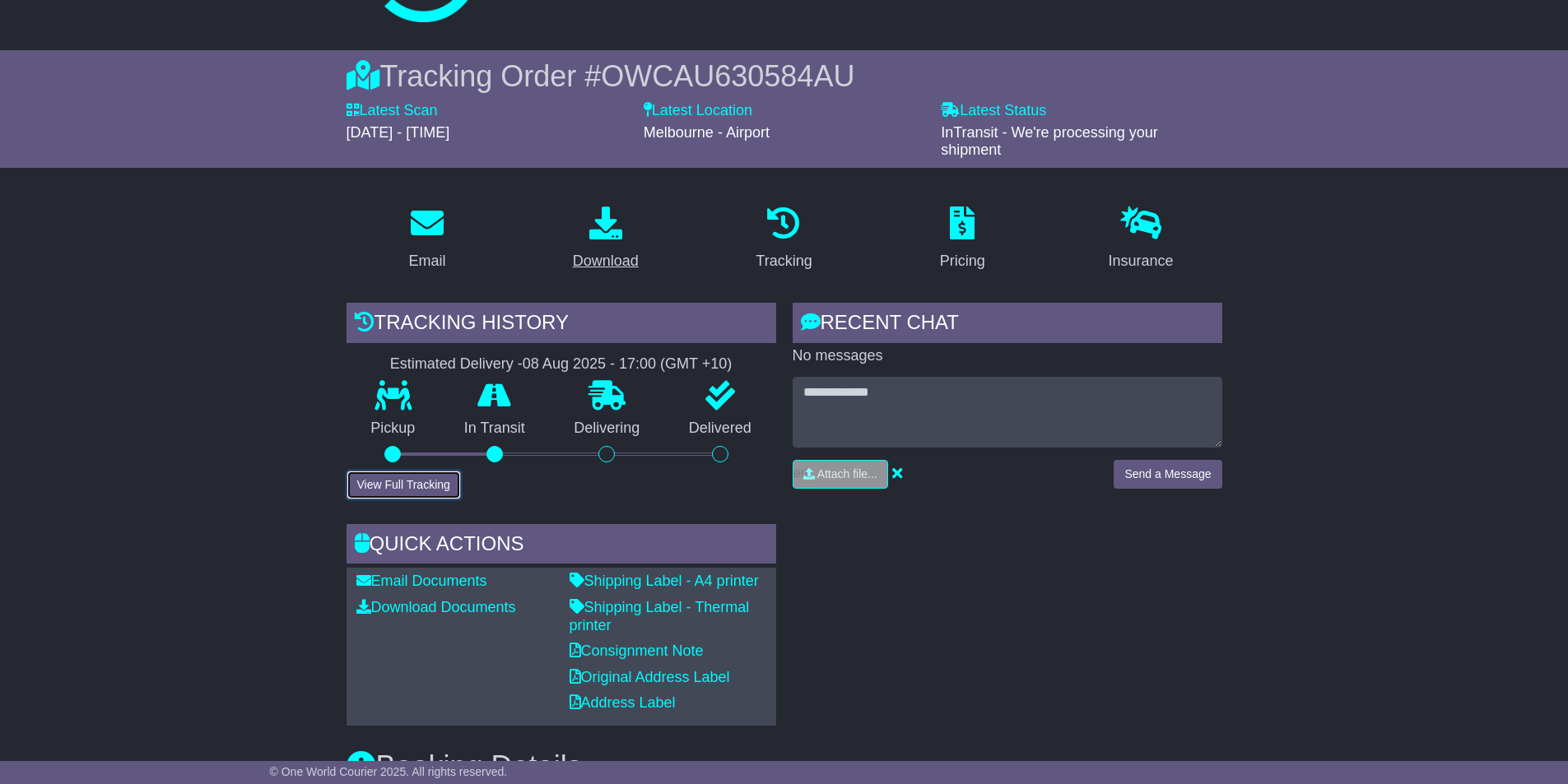 scroll, scrollTop: 82, scrollLeft: 0, axis: vertical 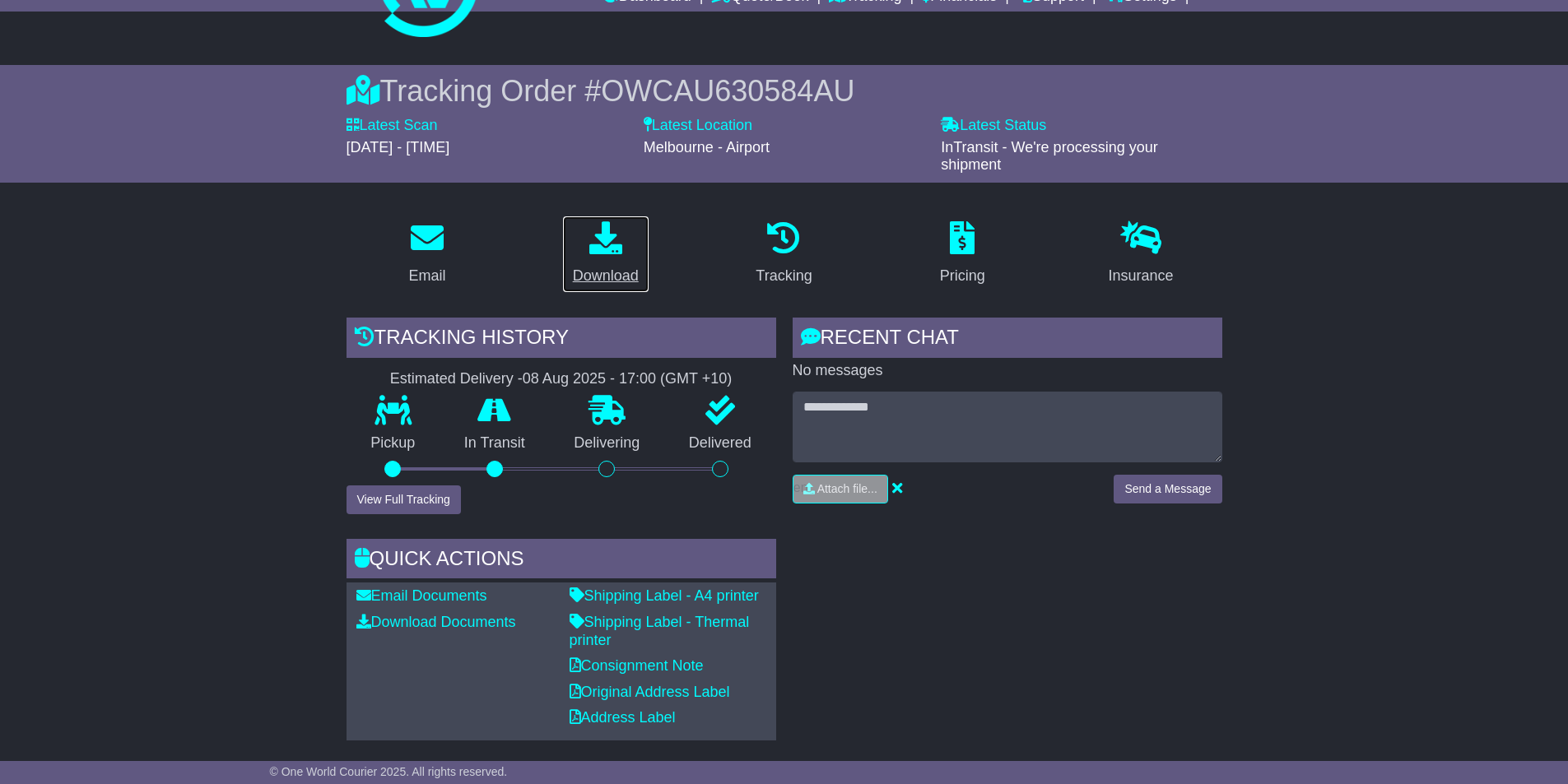 click at bounding box center (606, 238) 